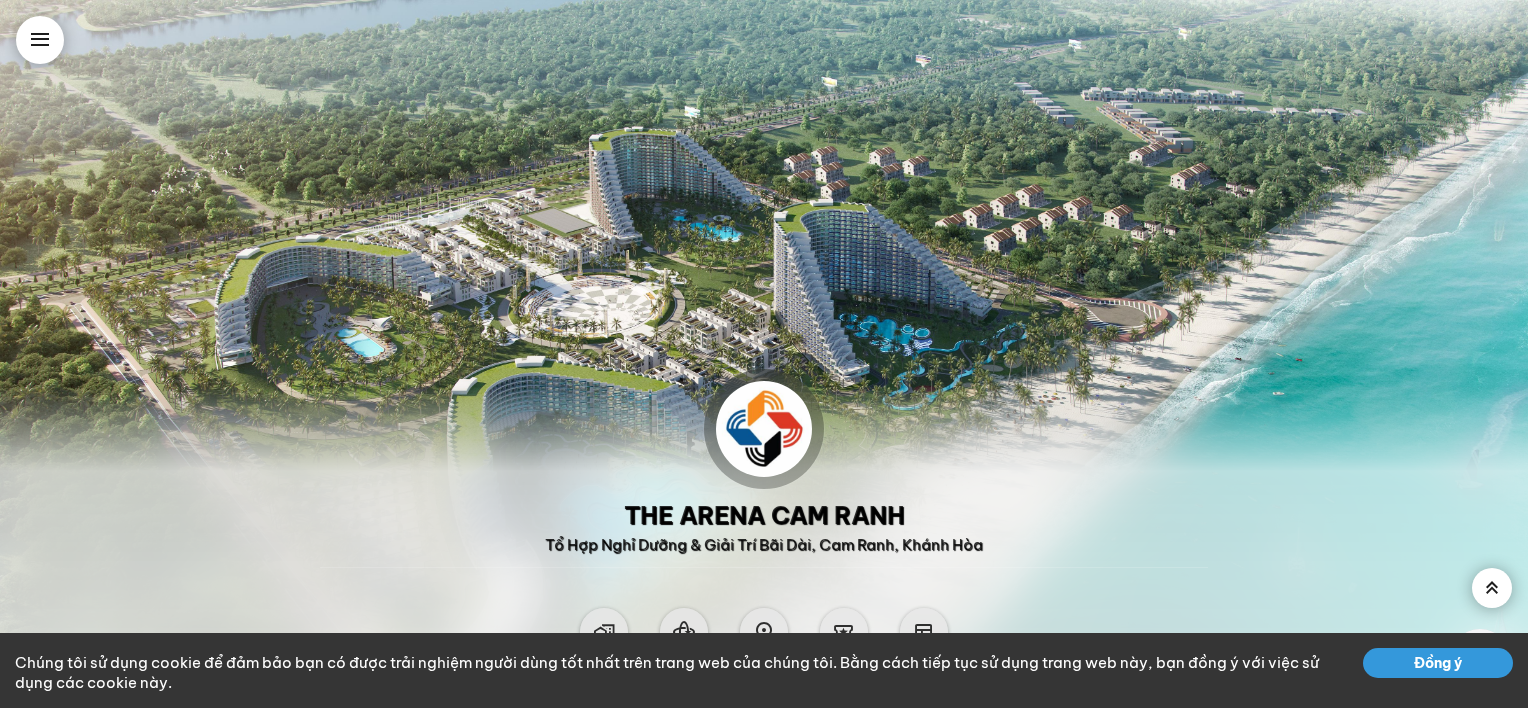 scroll, scrollTop: 0, scrollLeft: 0, axis: both 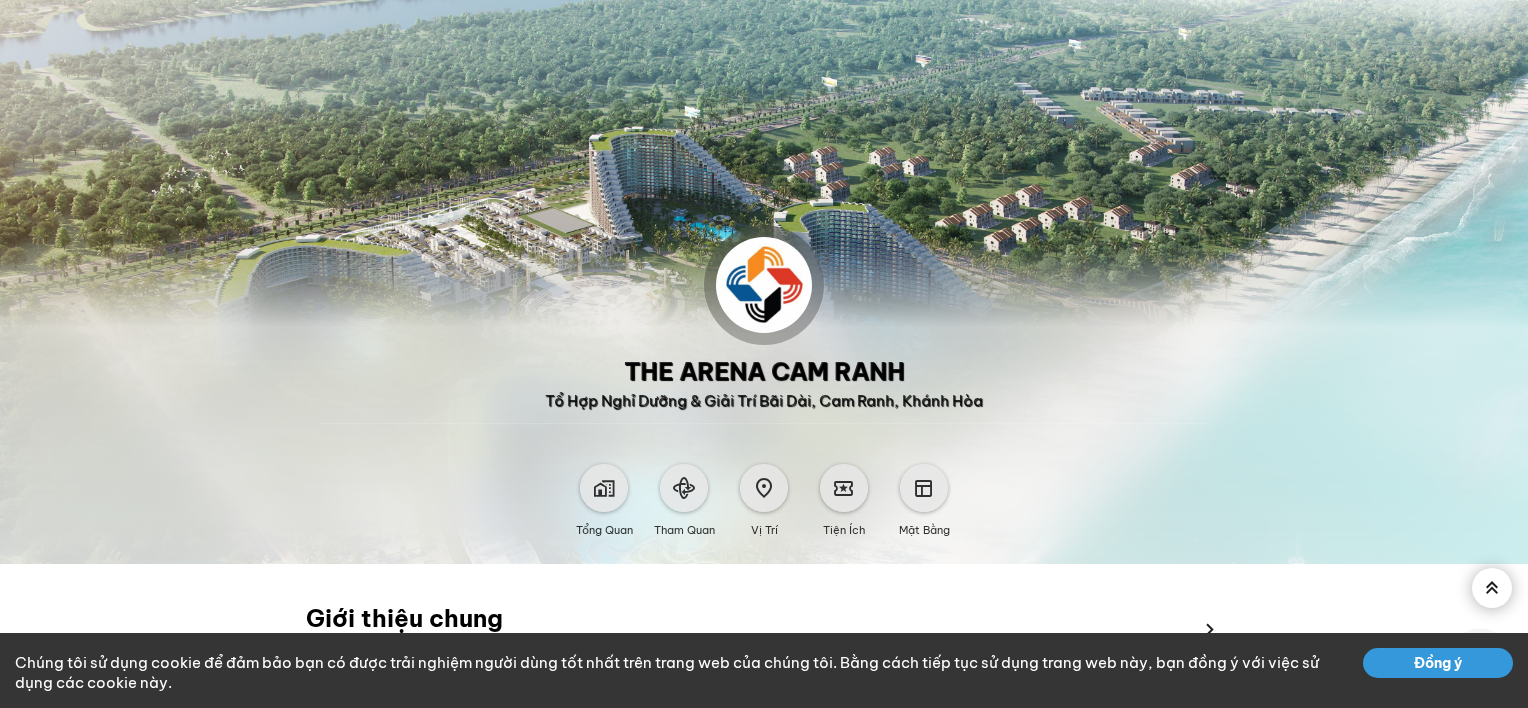 click at bounding box center [604, 488] 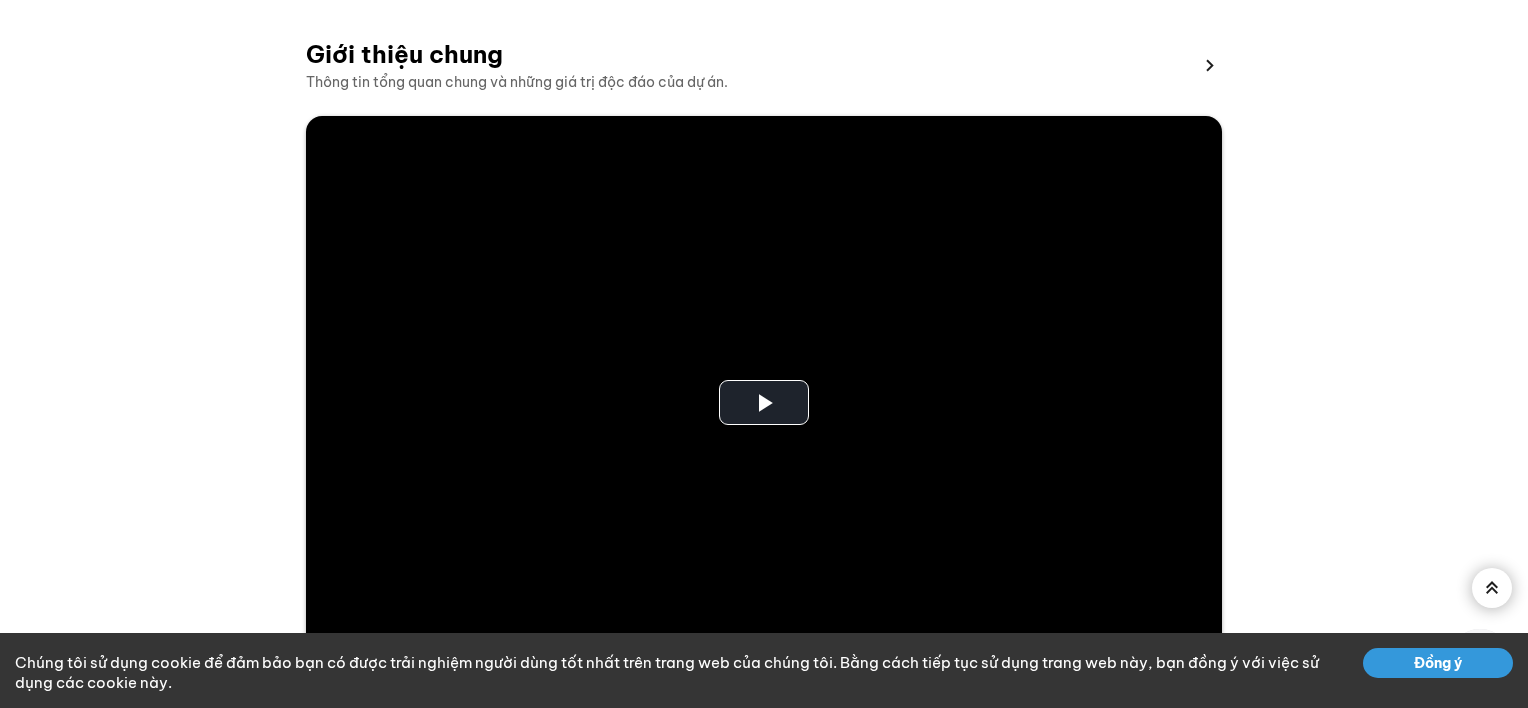 scroll, scrollTop: 332, scrollLeft: 0, axis: vertical 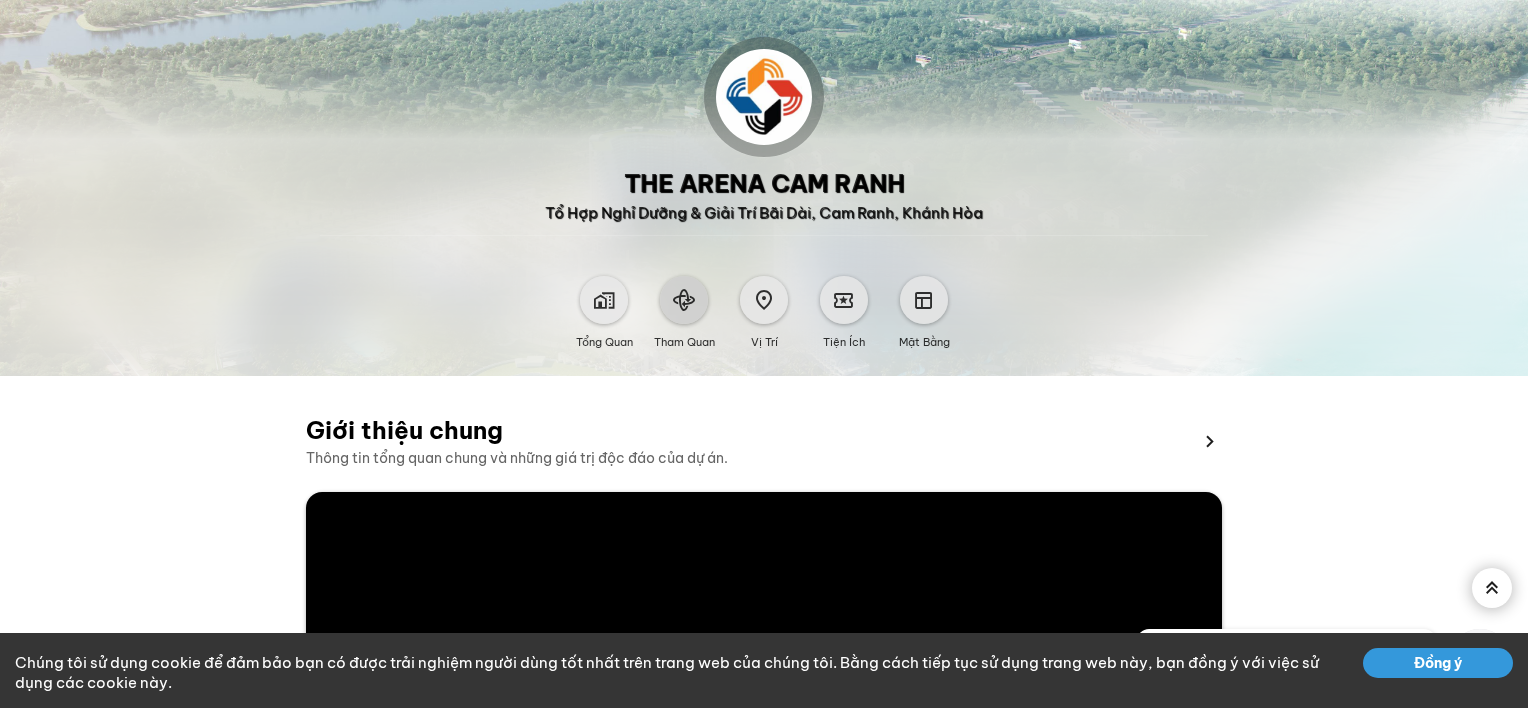 click at bounding box center (684, 300) 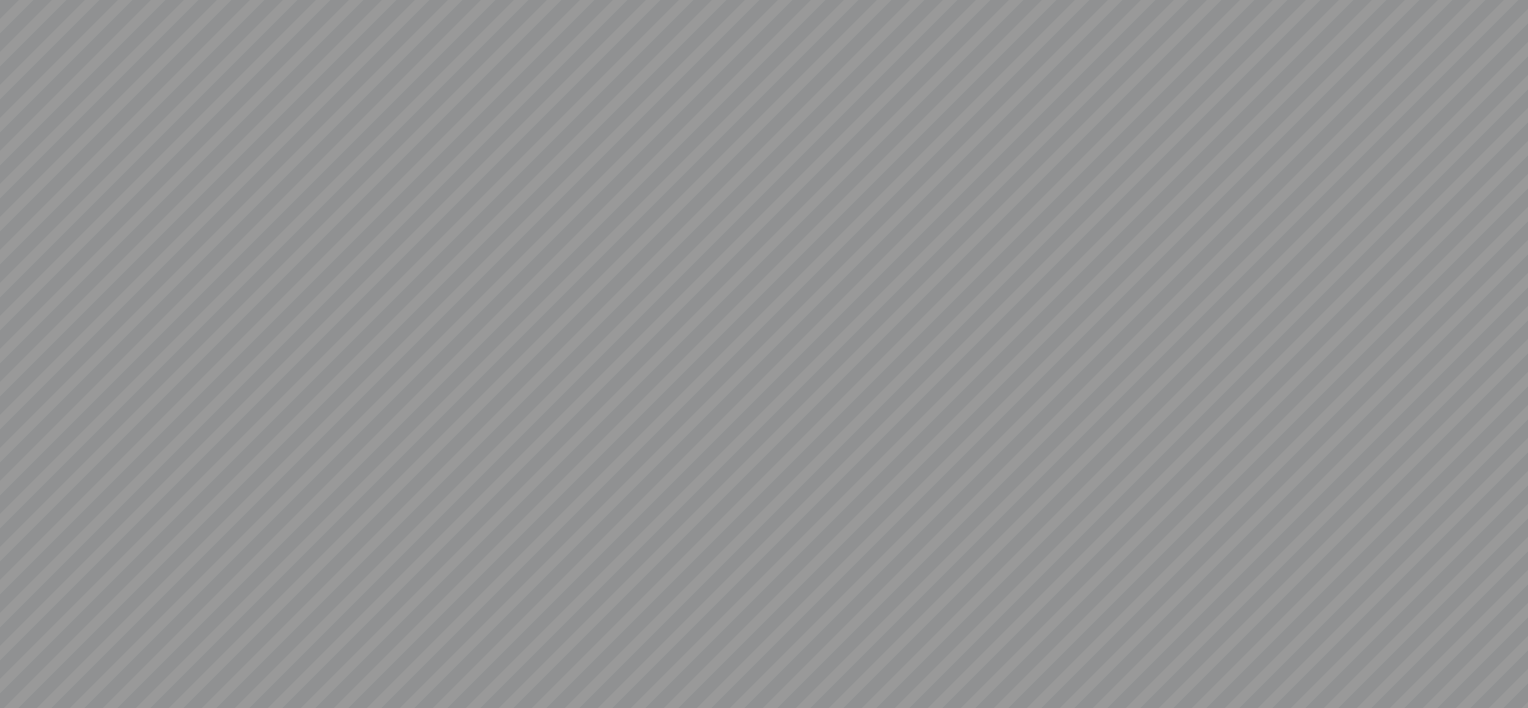 scroll, scrollTop: 0, scrollLeft: 0, axis: both 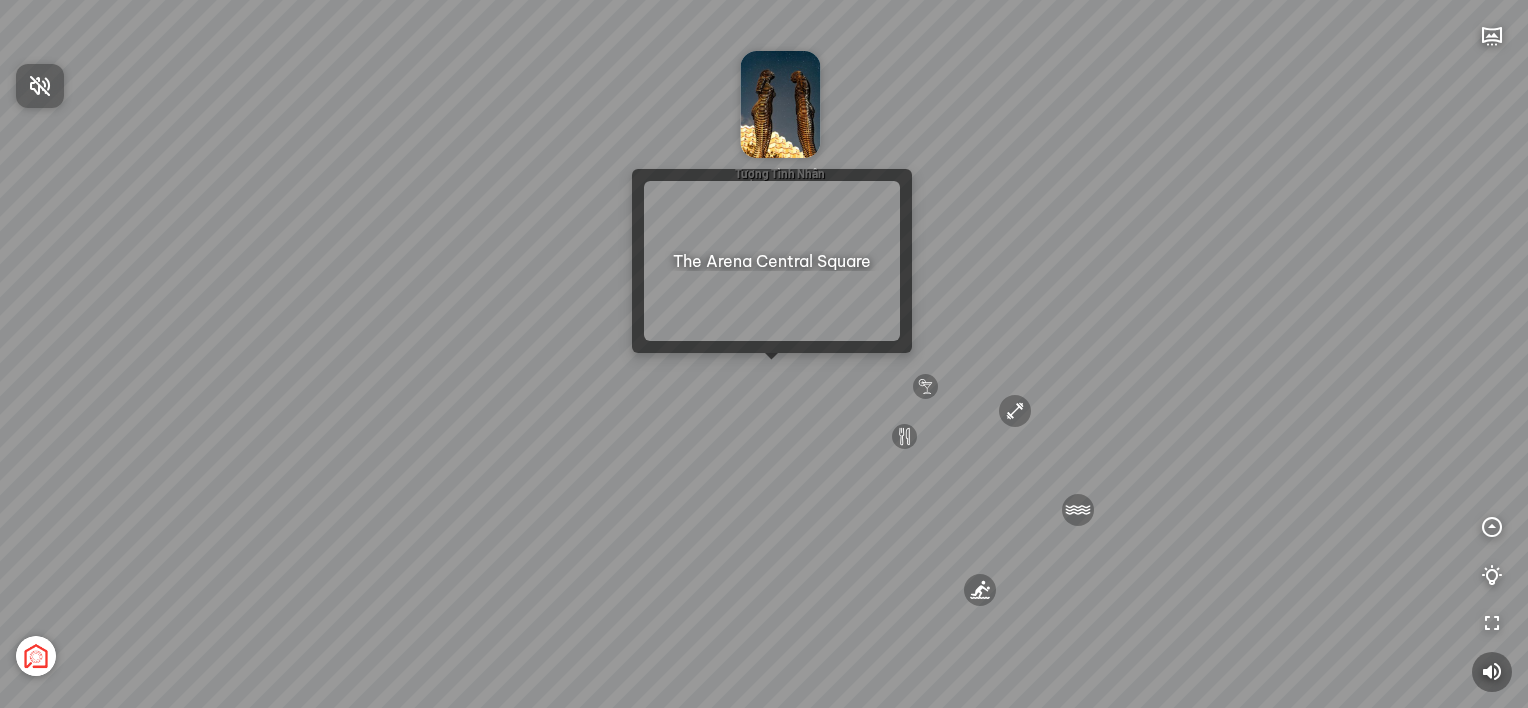 click at bounding box center [764, 354] 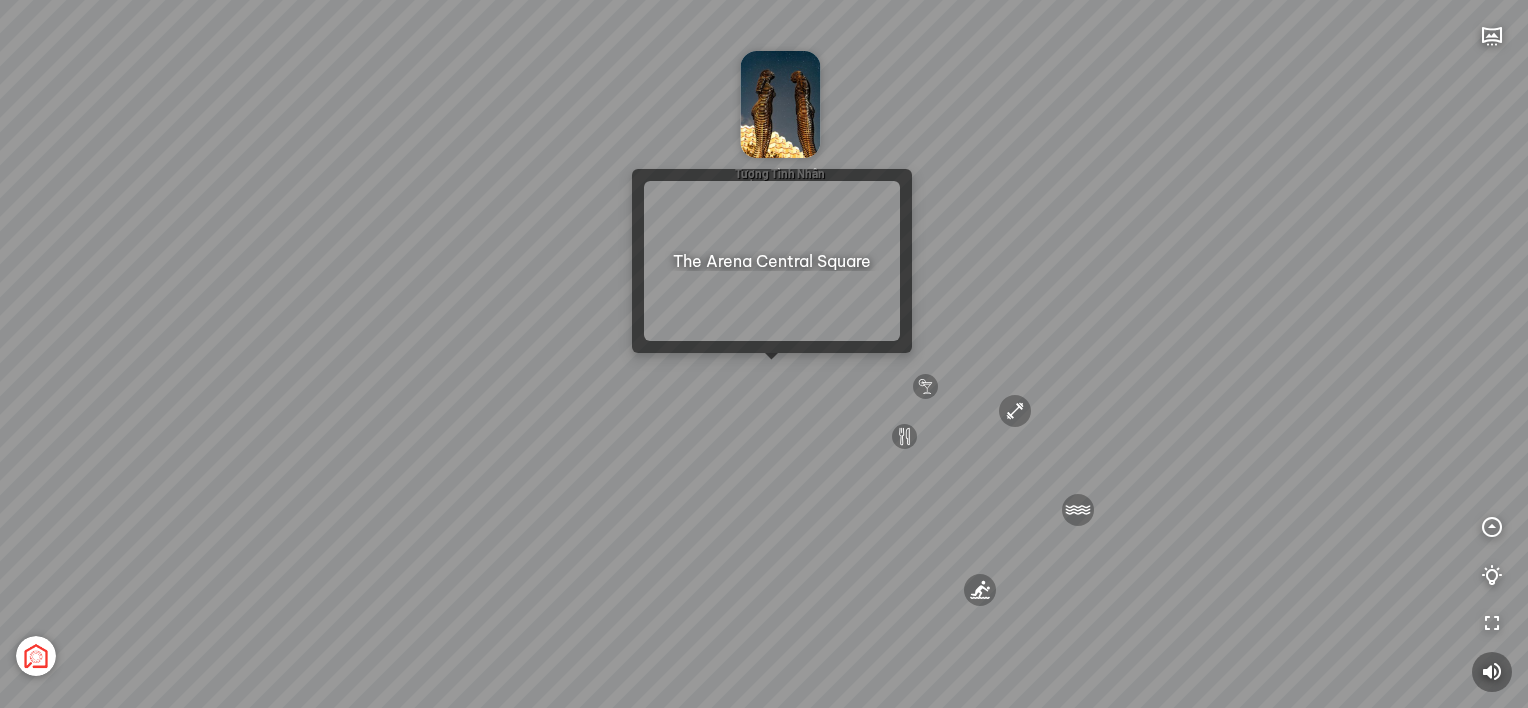 click on "Sân bay Quốc tế [CITY]
3.6 km
KN Links [CITY] Golf Course
5.9 km
Thể Thao Bãi Biển
0 km
Sông Lười
0 km" at bounding box center (764, 354) 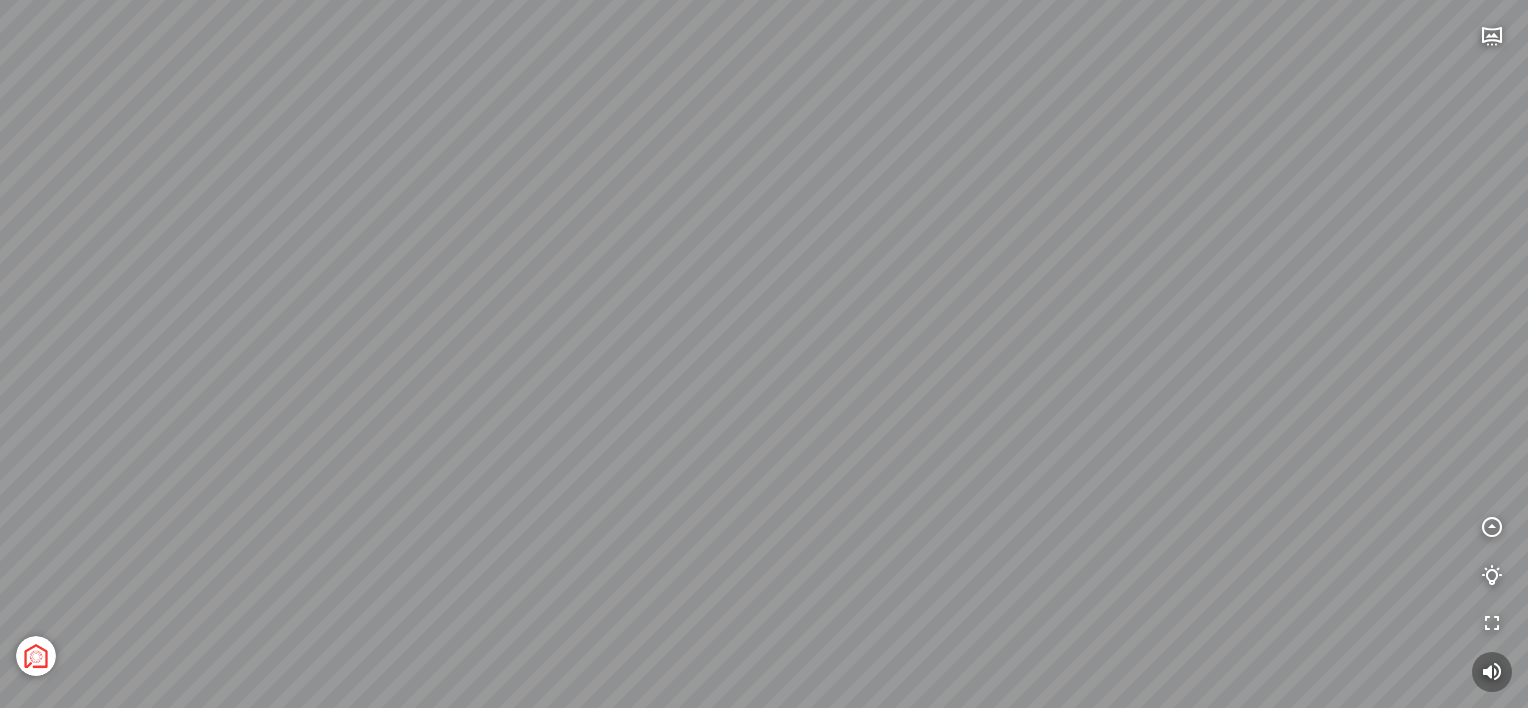 drag, startPoint x: 740, startPoint y: 397, endPoint x: 729, endPoint y: 340, distance: 58.0517 